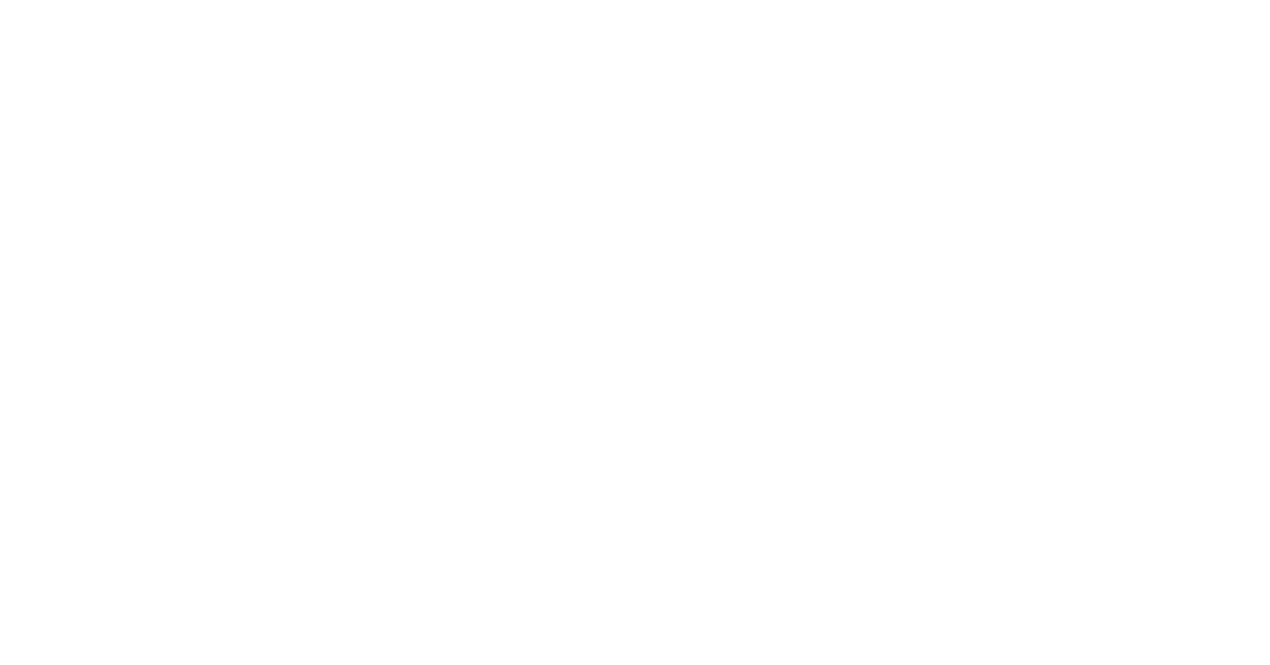 scroll, scrollTop: 0, scrollLeft: 0, axis: both 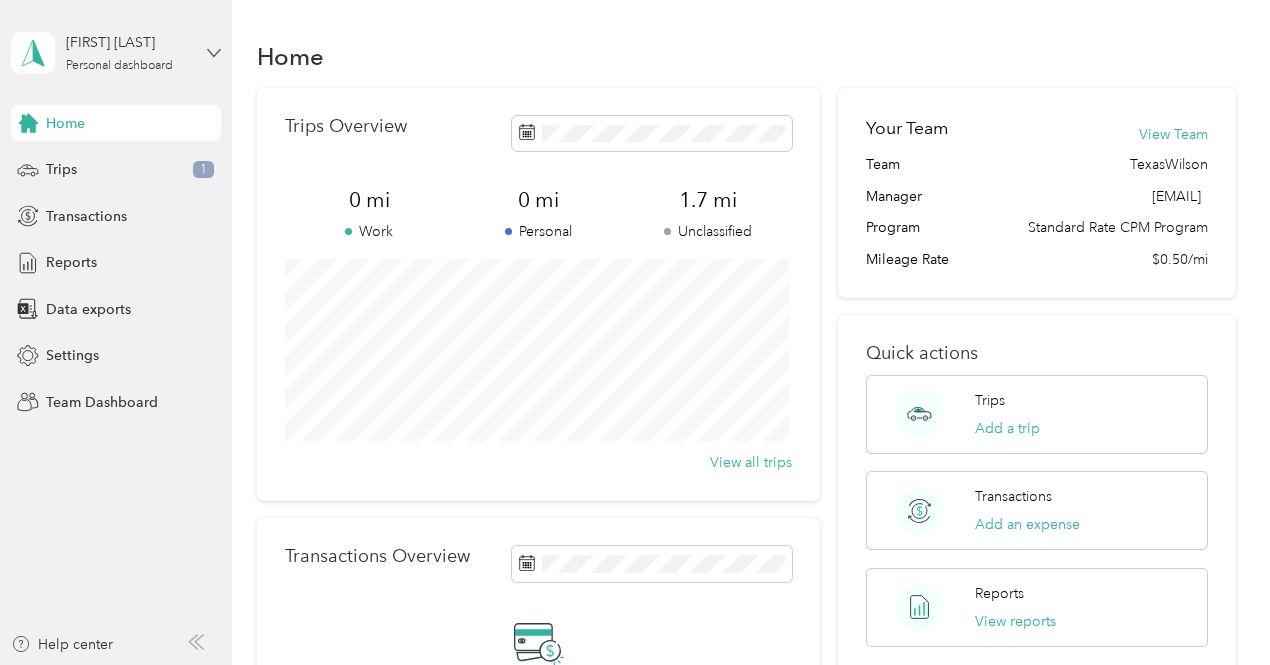 click 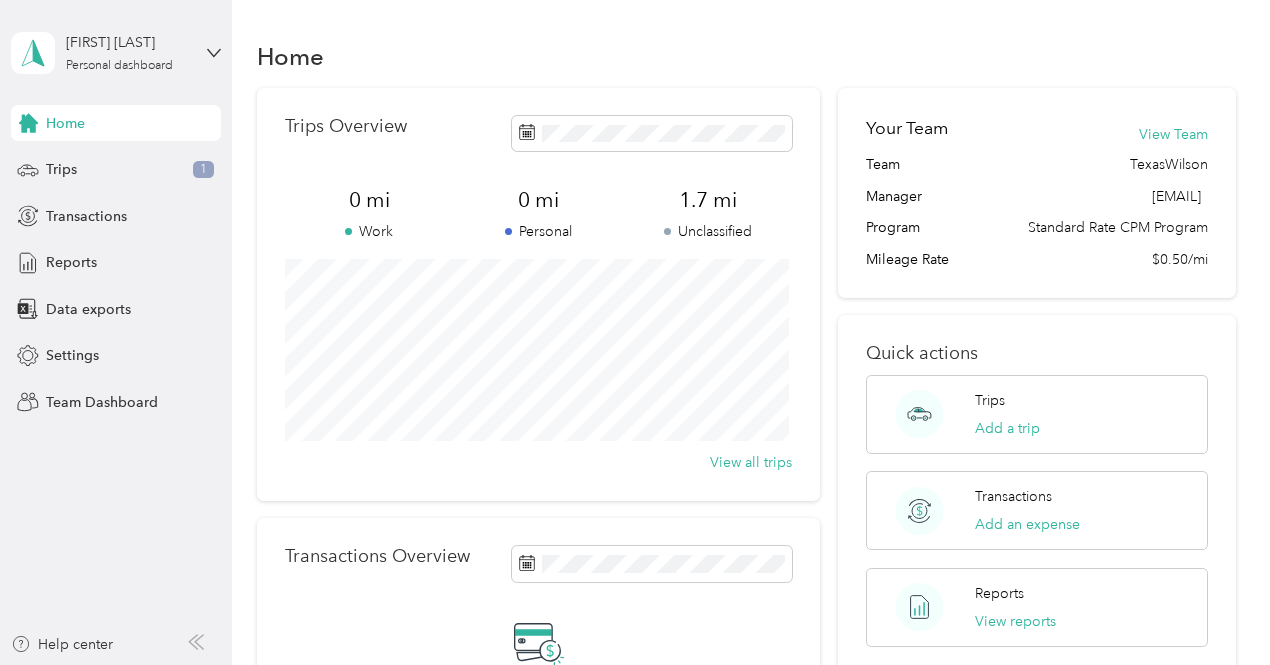 click on "Team dashboard" at bounding box center (82, 164) 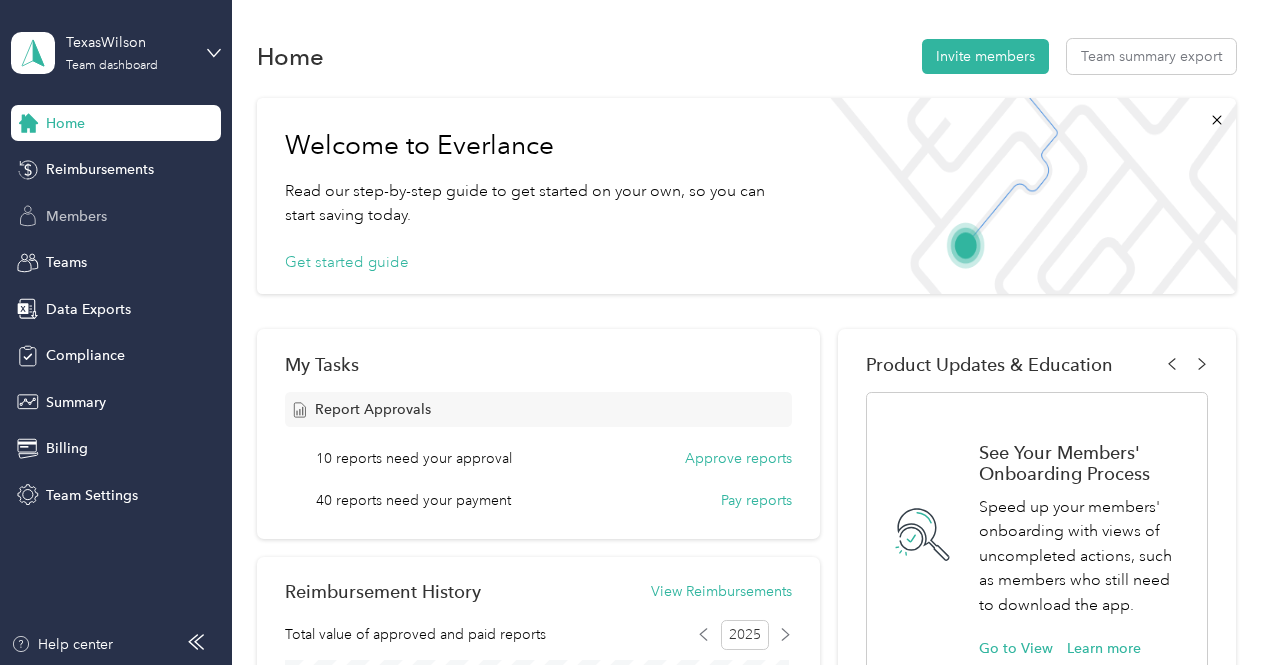 click on "Members" at bounding box center [76, 216] 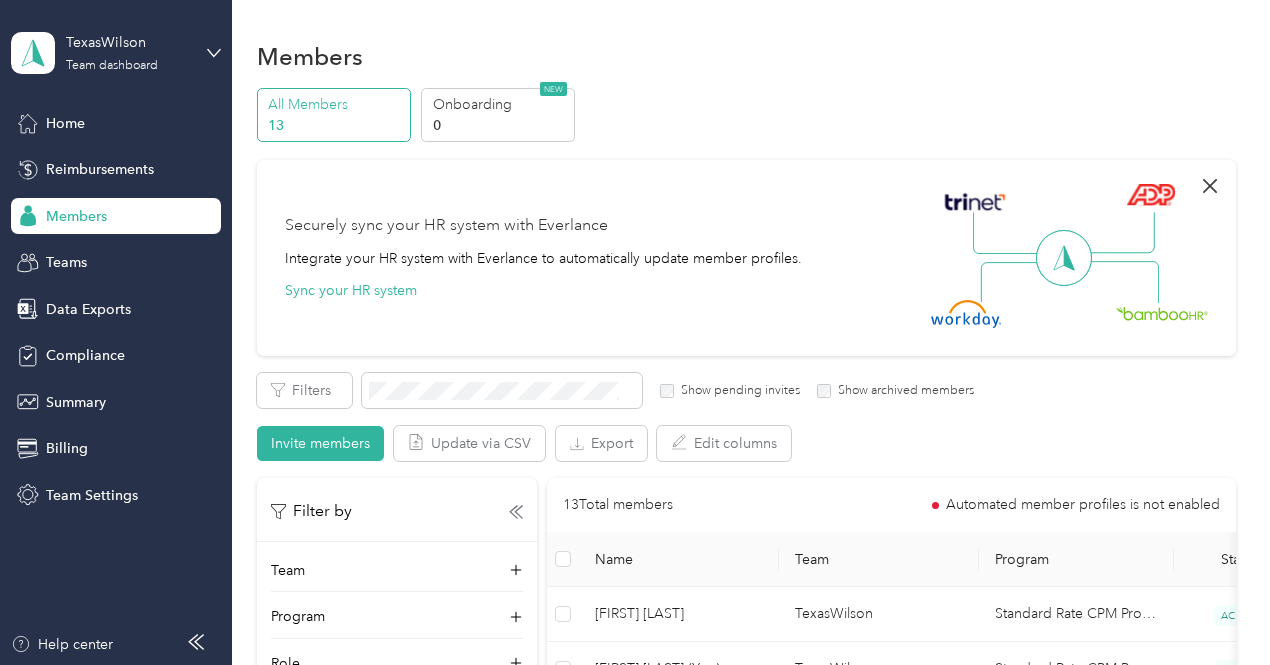 click 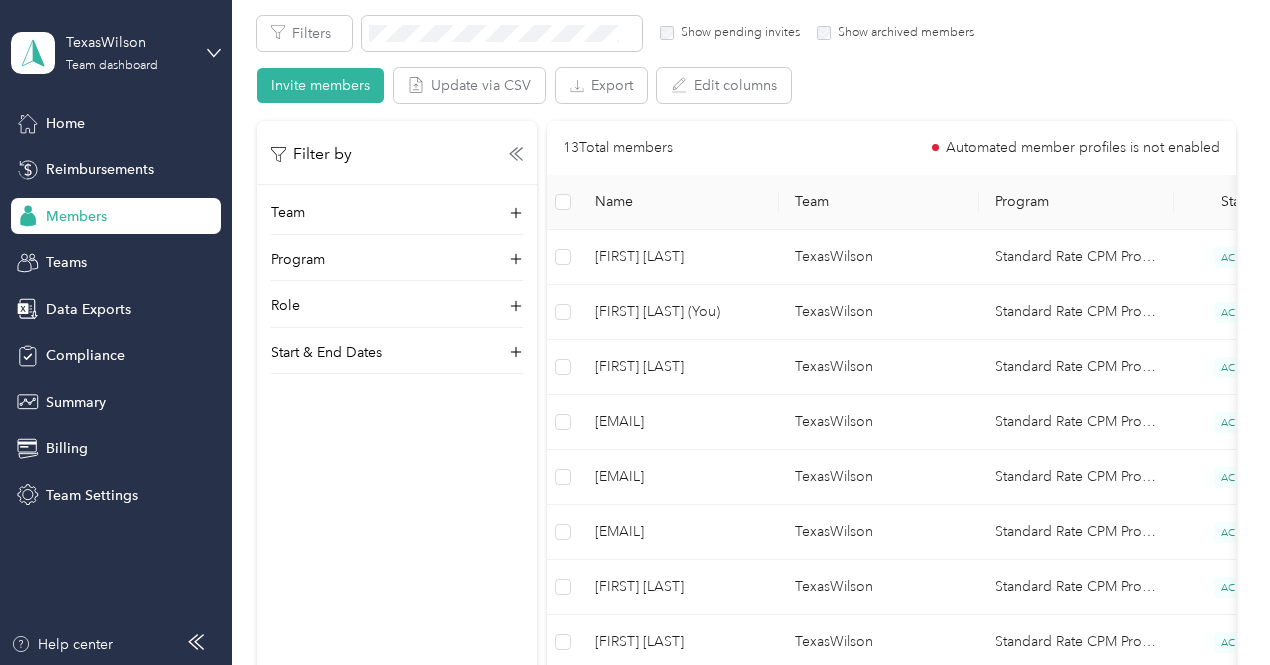 scroll, scrollTop: 138, scrollLeft: 0, axis: vertical 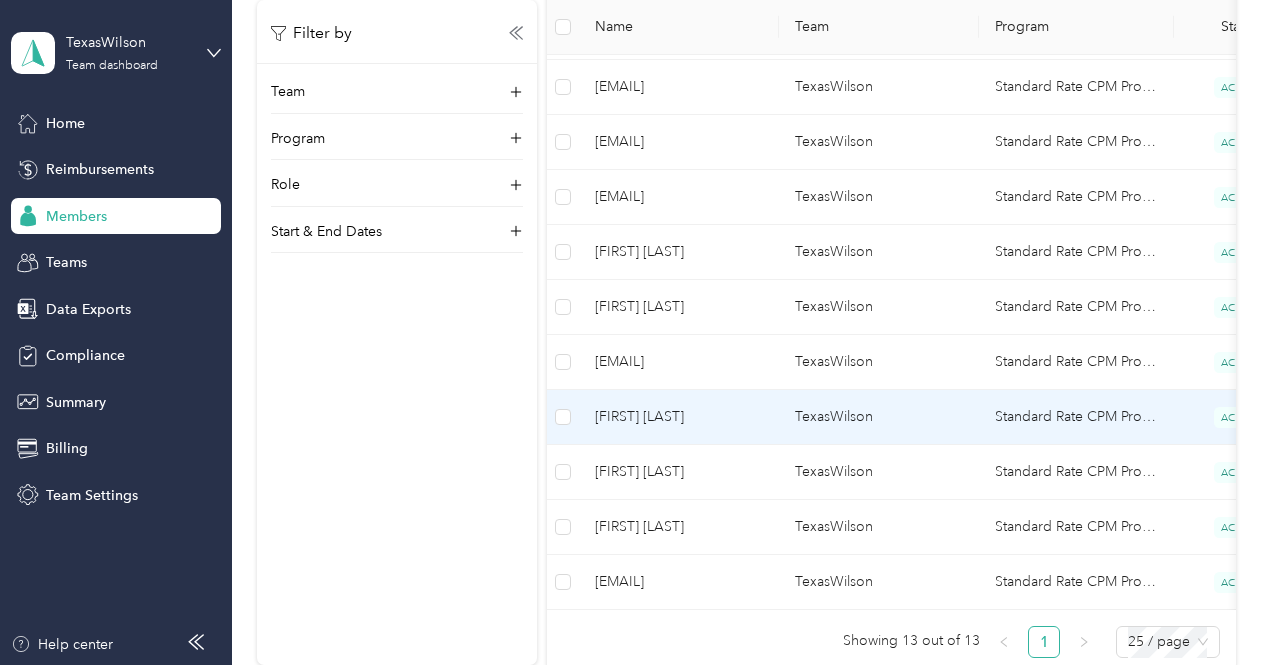 click on "[NAME] [NAME]" at bounding box center [679, 417] 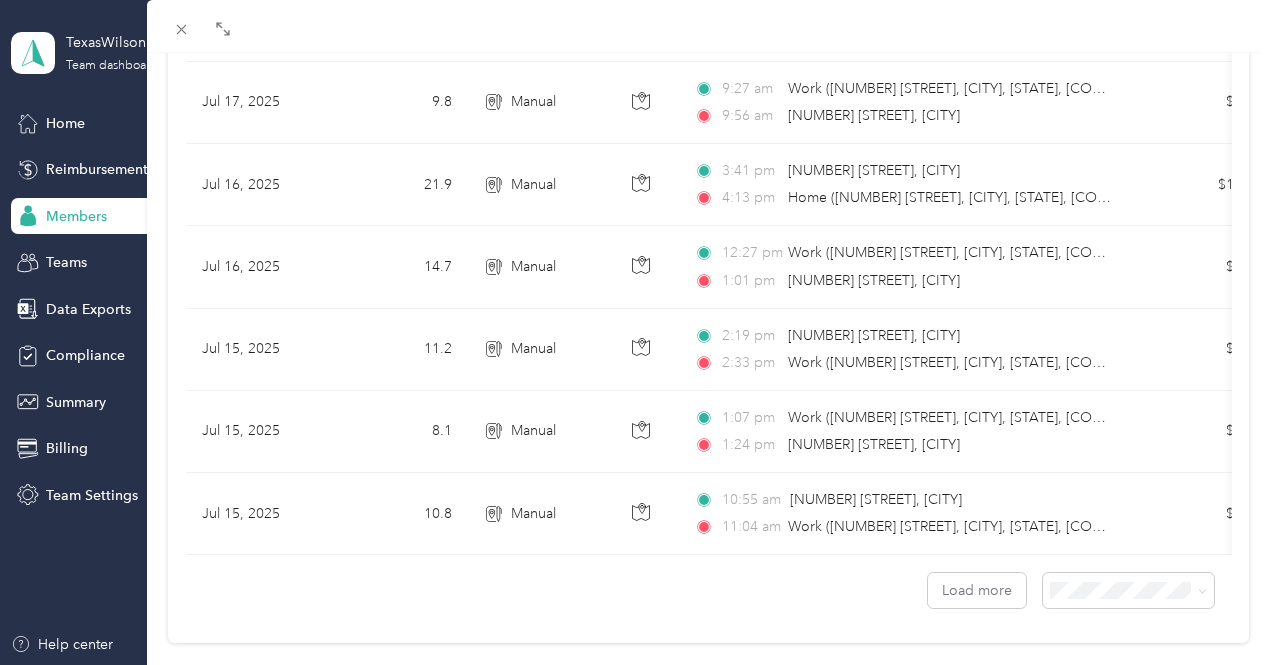 scroll, scrollTop: 1841, scrollLeft: 0, axis: vertical 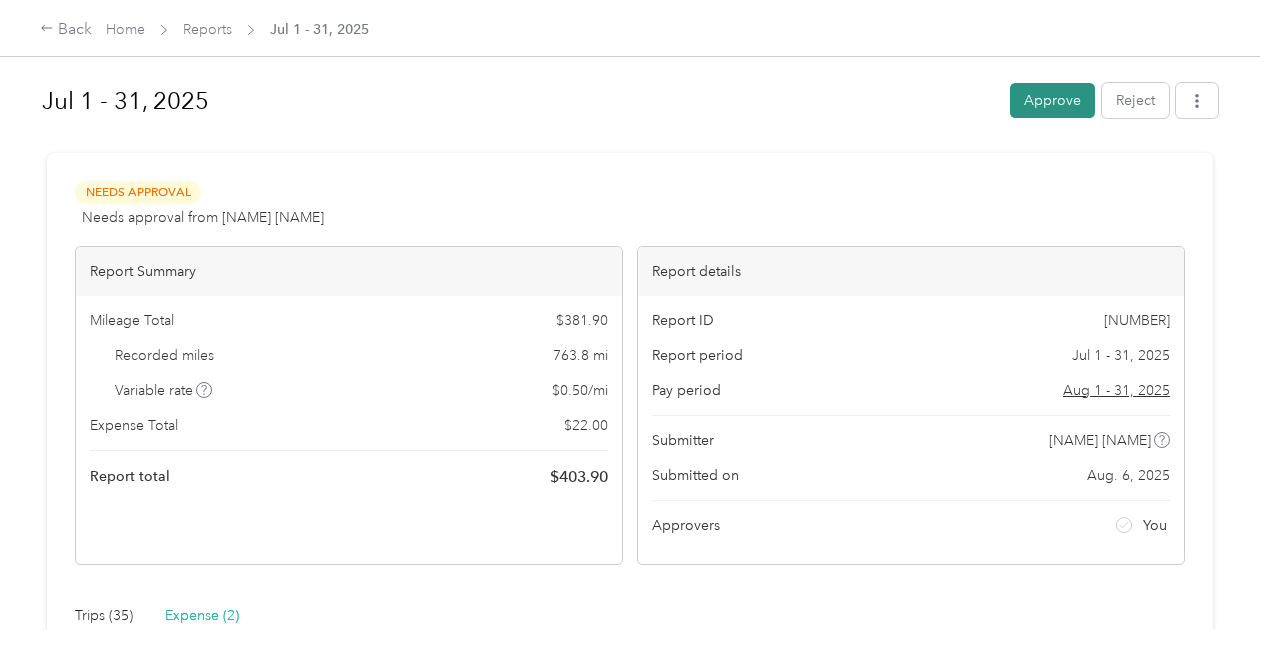 click on "Approve" at bounding box center (1052, 100) 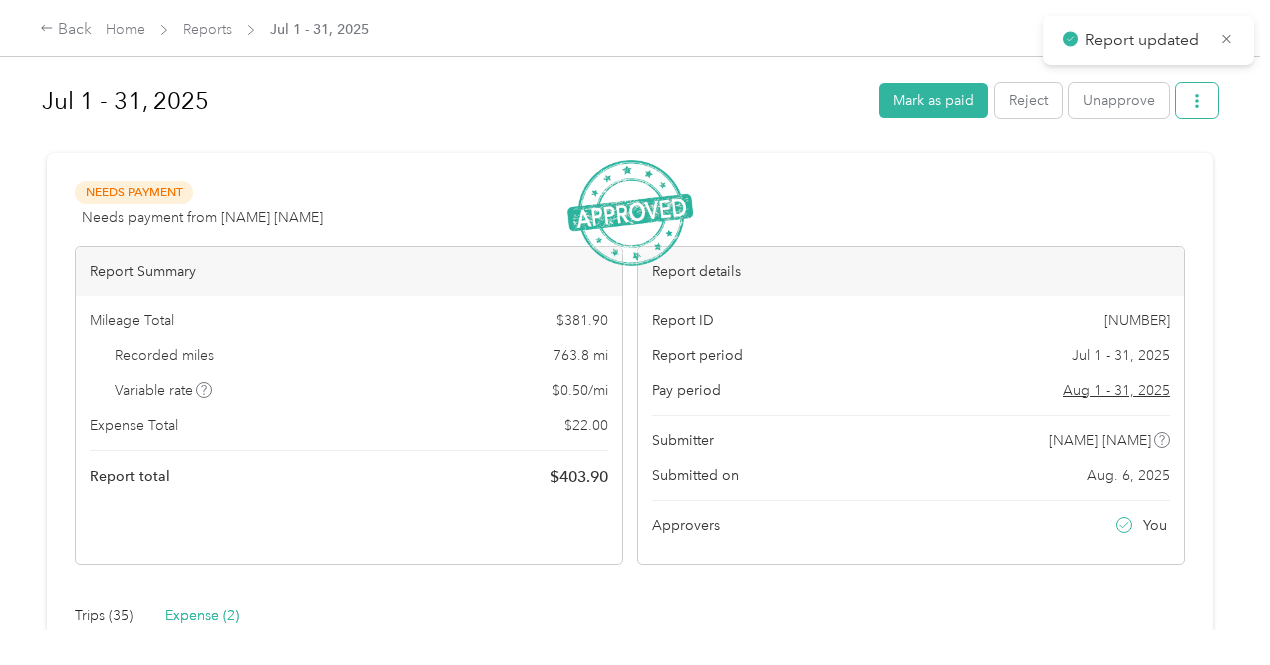 click 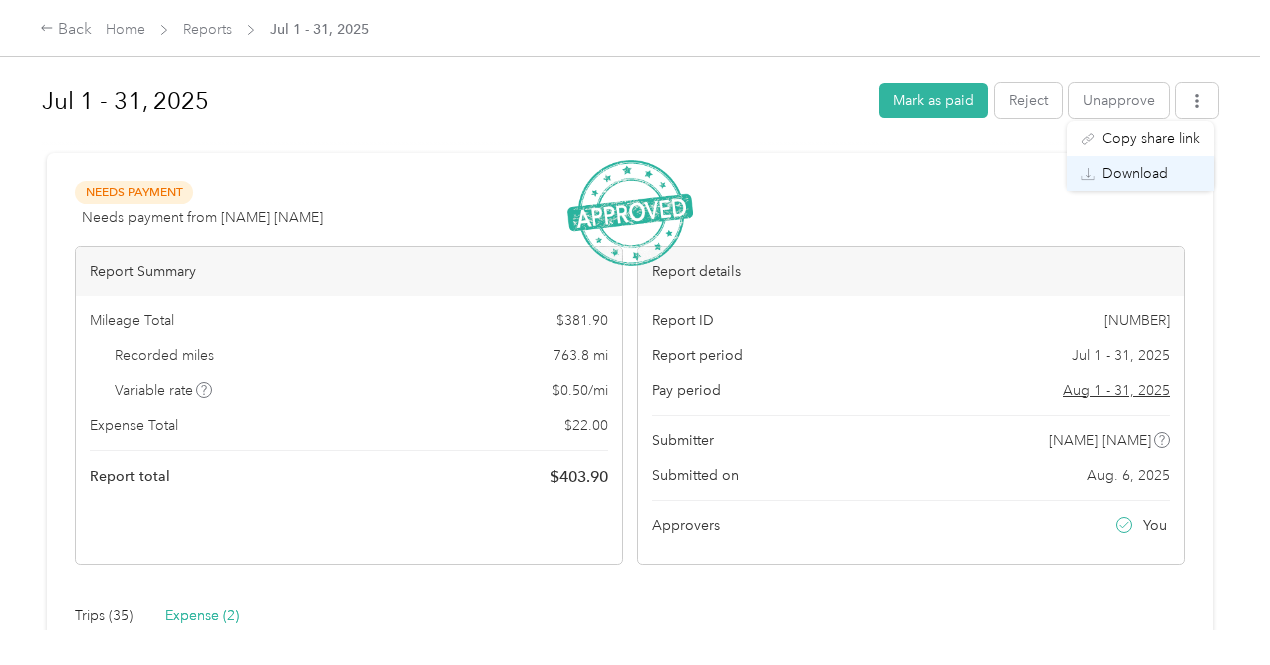 click on "Download" at bounding box center (1135, 173) 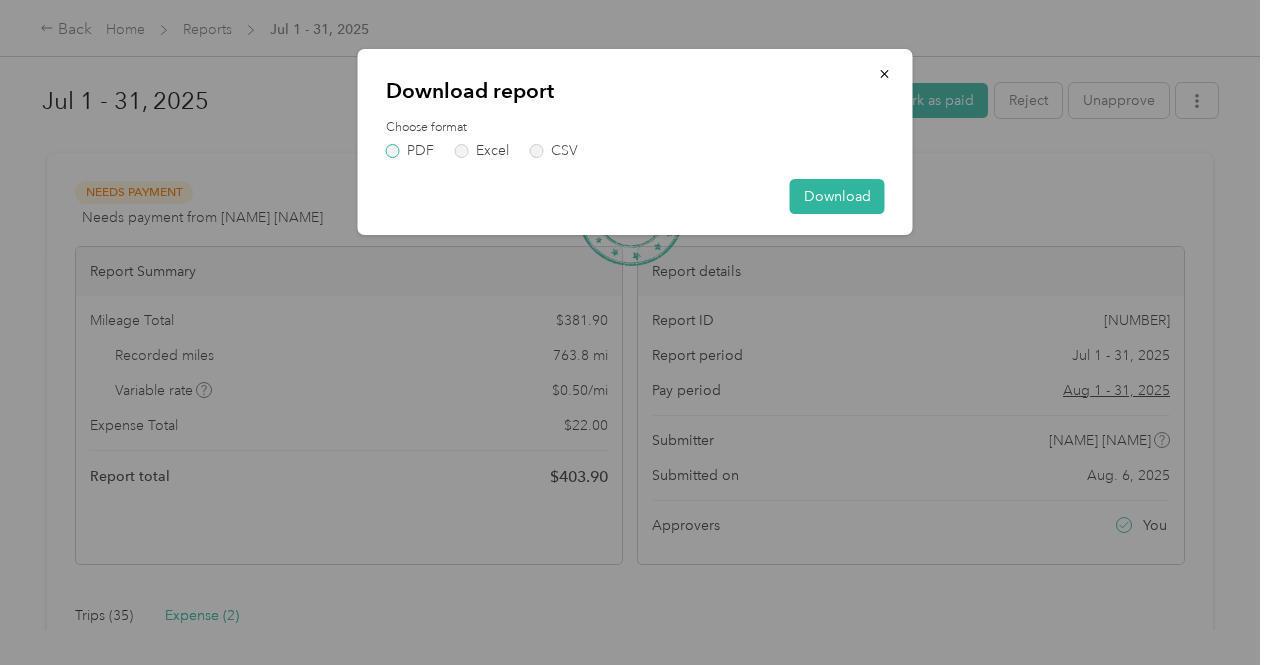 click on "PDF" at bounding box center (410, 151) 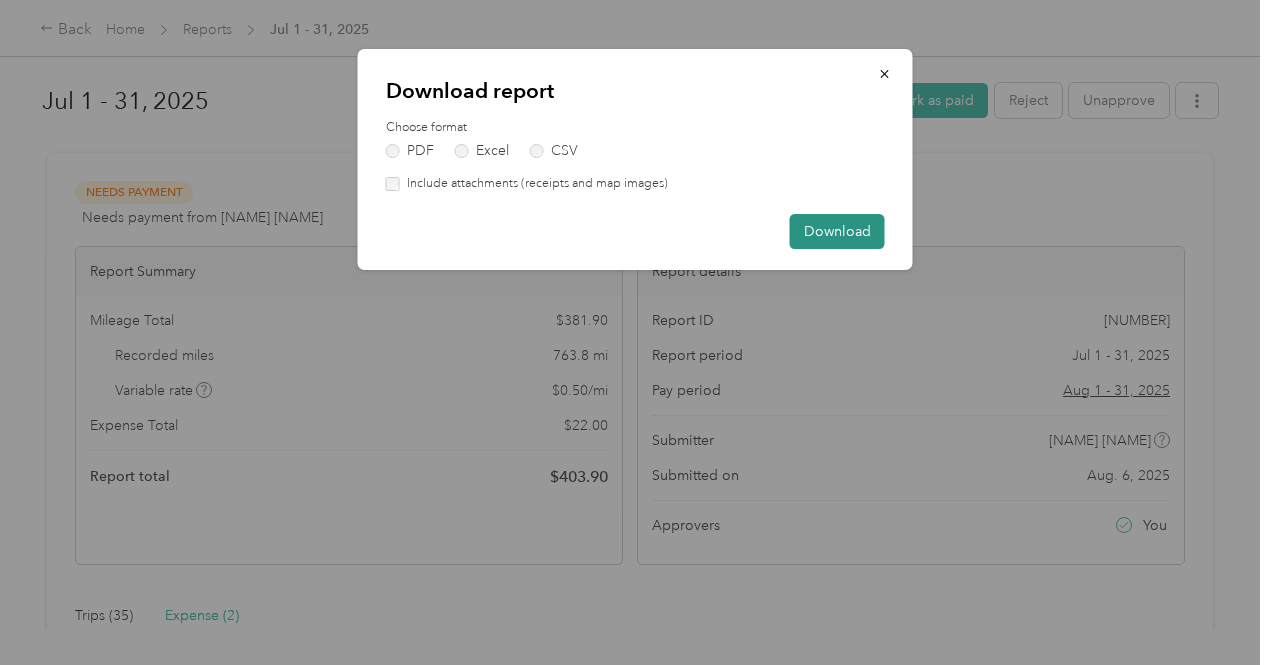 click on "Download" at bounding box center (837, 231) 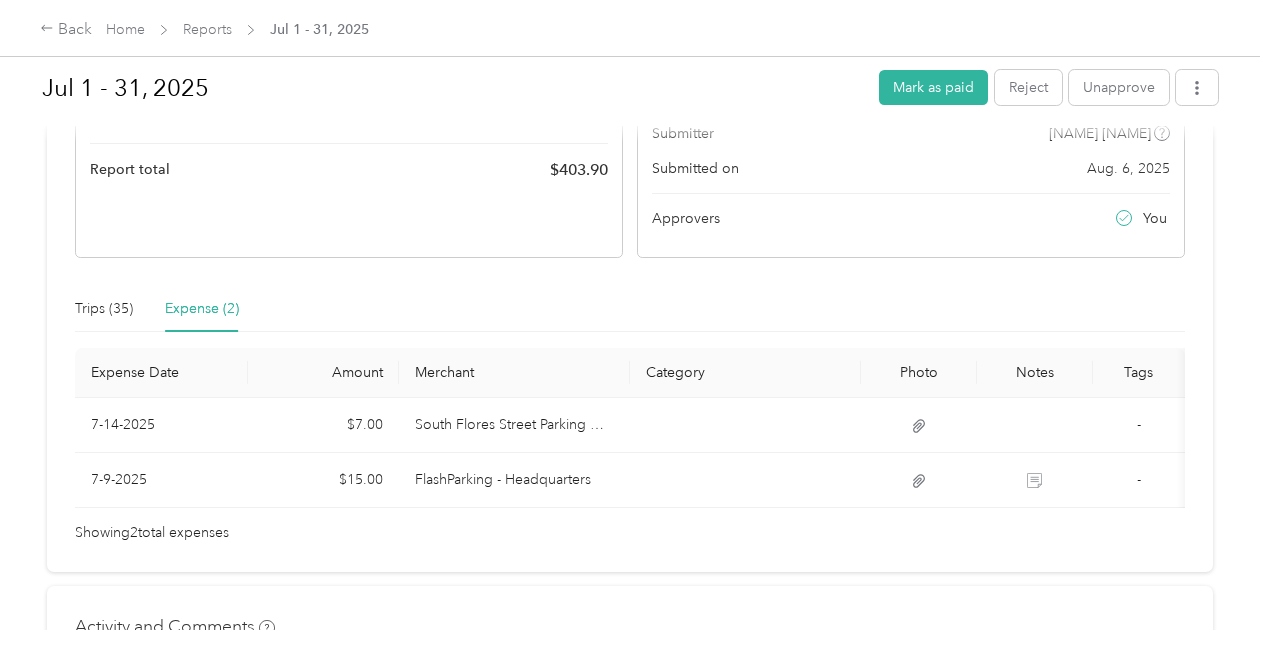 scroll, scrollTop: 310, scrollLeft: 0, axis: vertical 